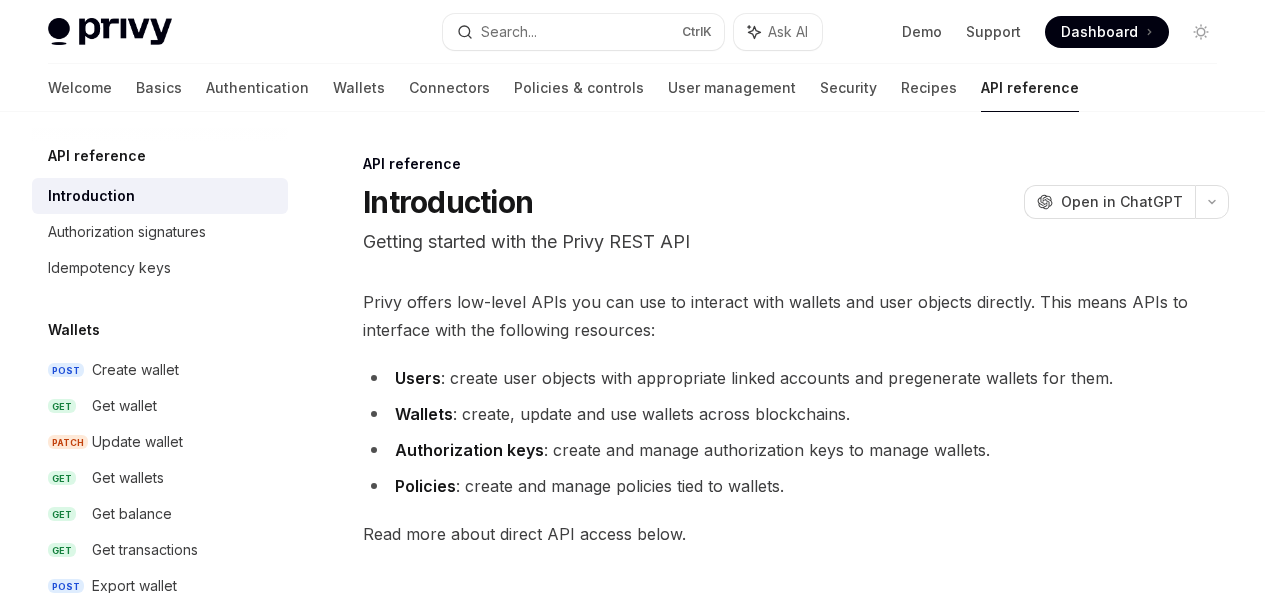 scroll, scrollTop: 0, scrollLeft: 0, axis: both 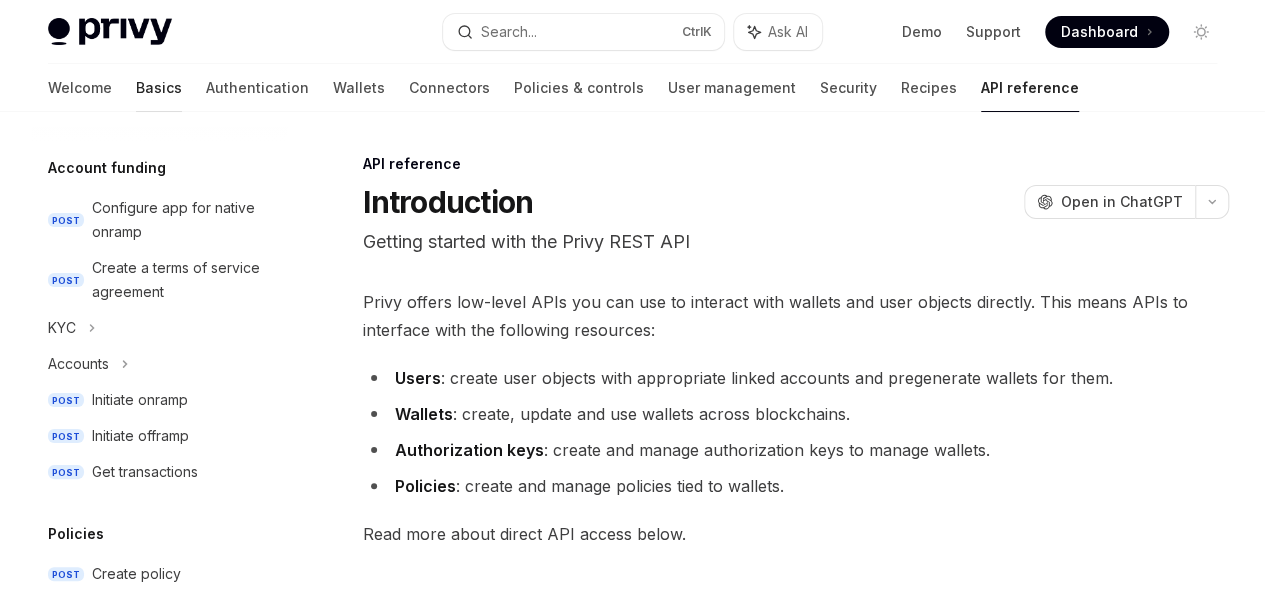 click on "Basics" at bounding box center [159, 88] 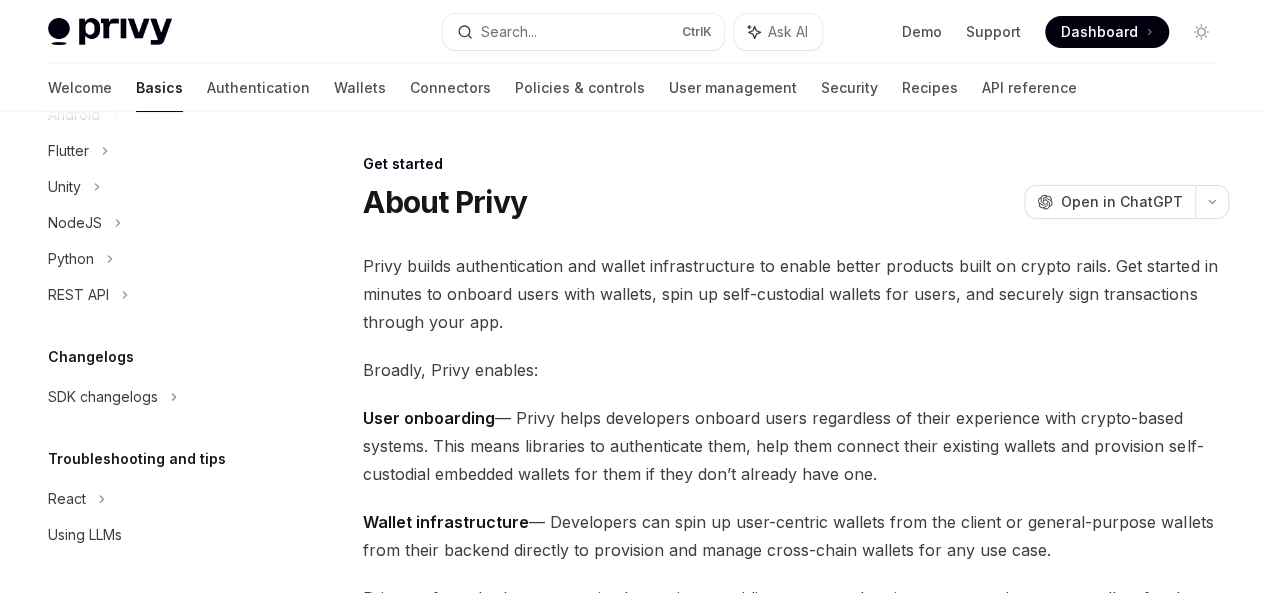 scroll, scrollTop: 0, scrollLeft: 0, axis: both 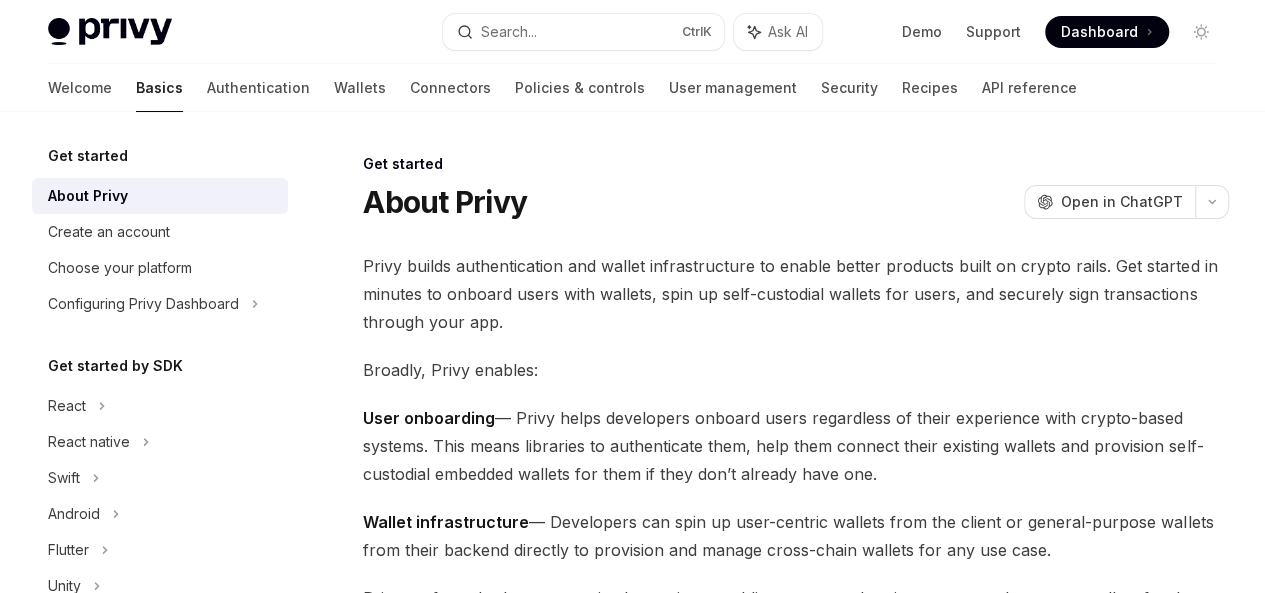 click at bounding box center [110, 32] 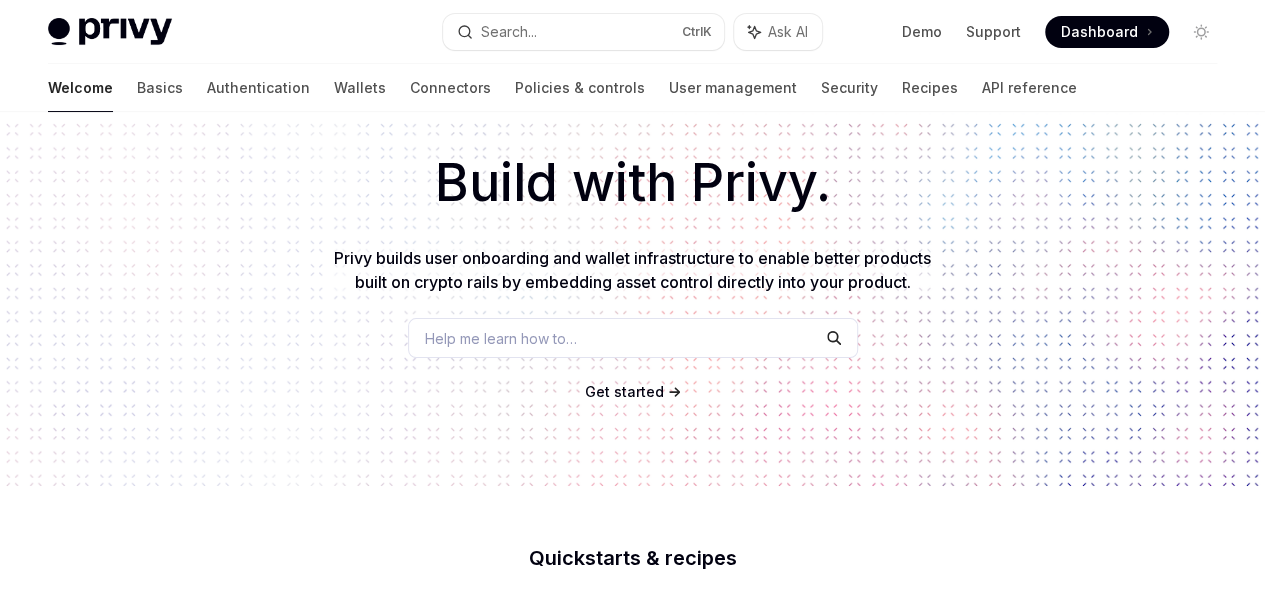 scroll, scrollTop: 0, scrollLeft: 0, axis: both 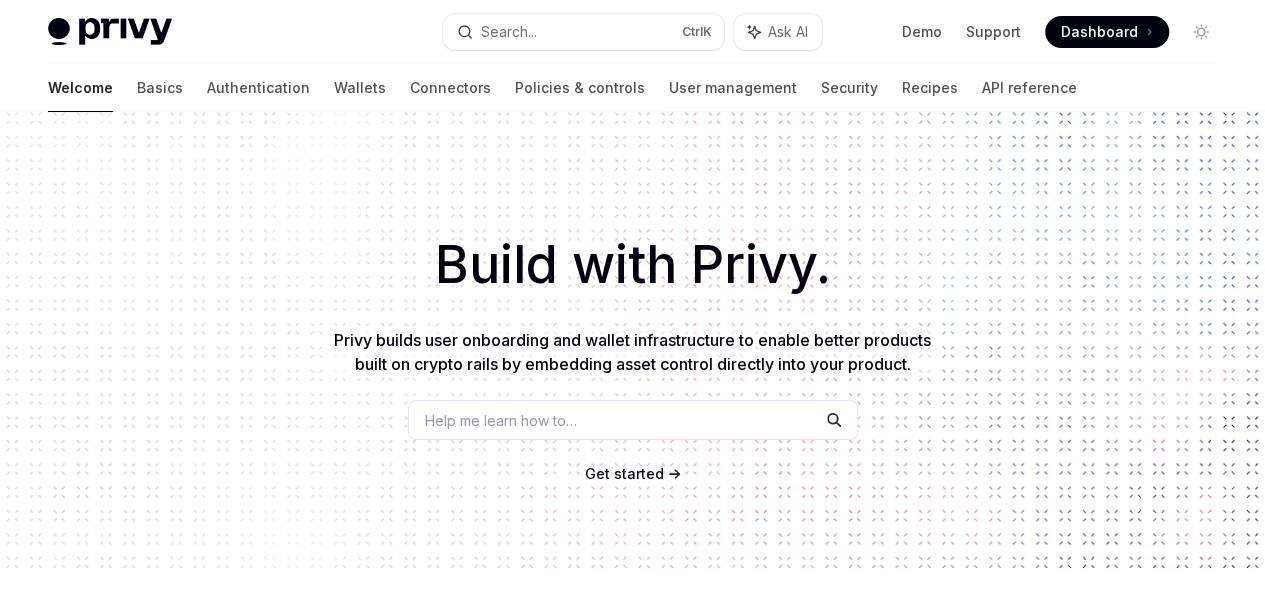 click on "Get started" at bounding box center [624, 473] 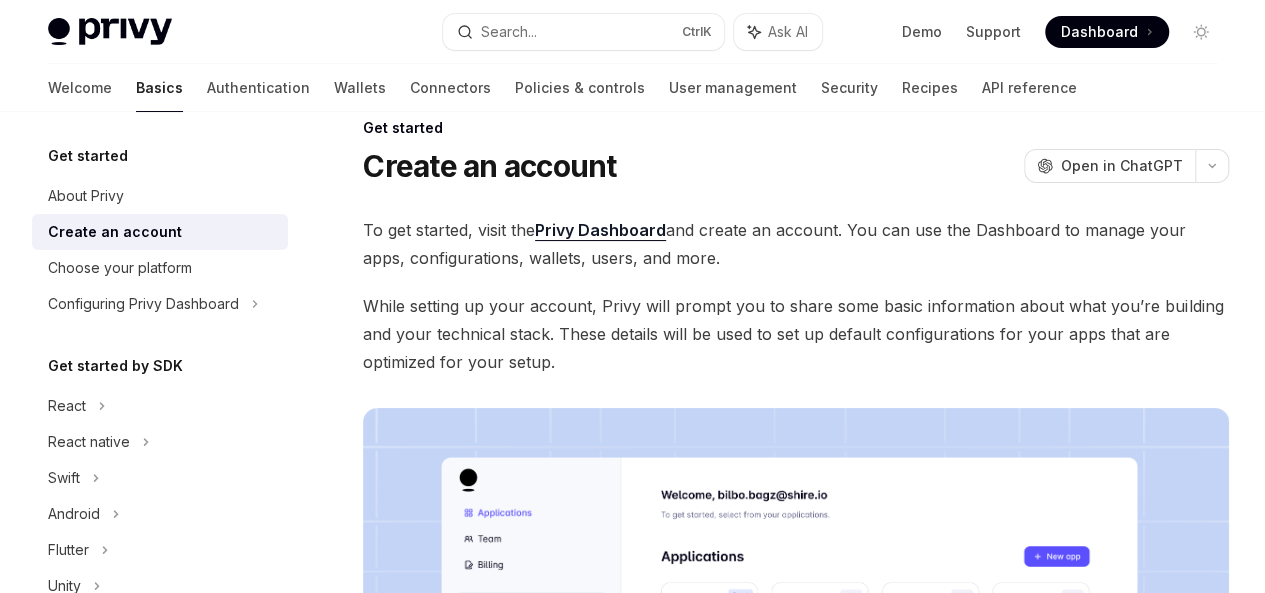 scroll, scrollTop: 0, scrollLeft: 0, axis: both 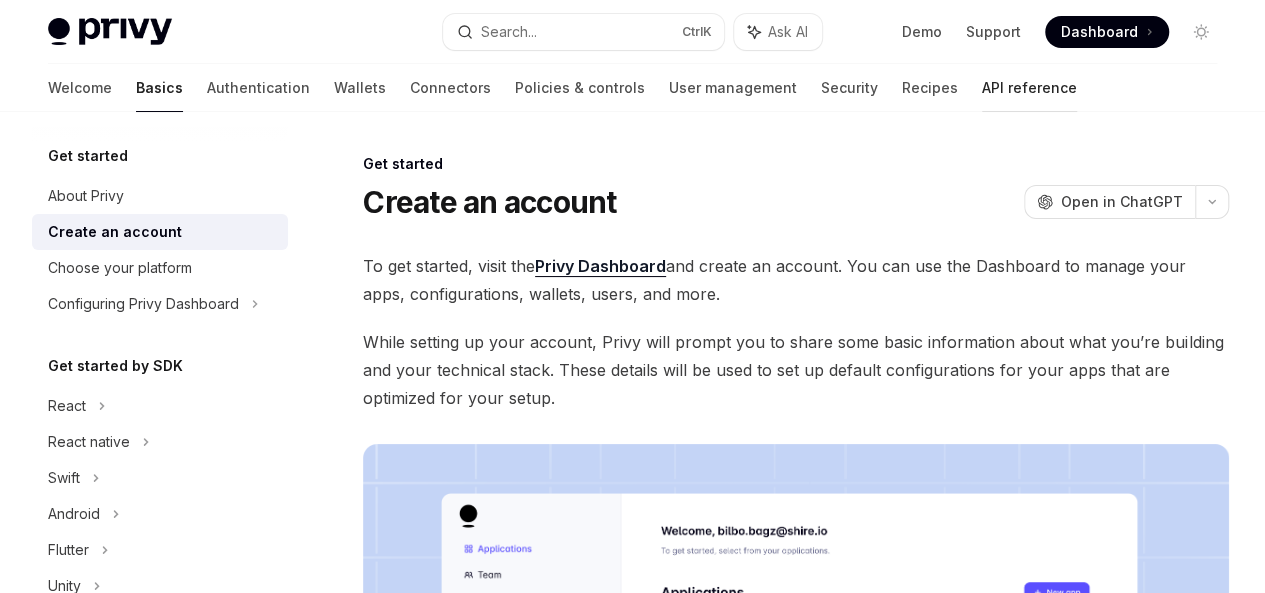 click on "API reference" at bounding box center [1029, 88] 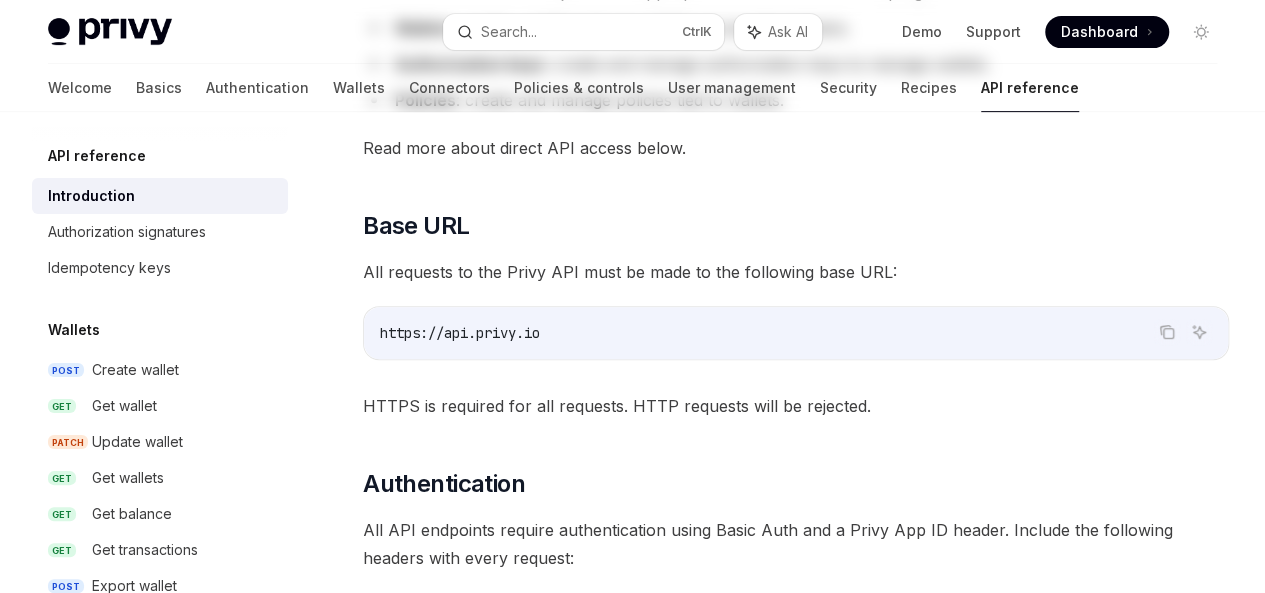 scroll, scrollTop: 0, scrollLeft: 0, axis: both 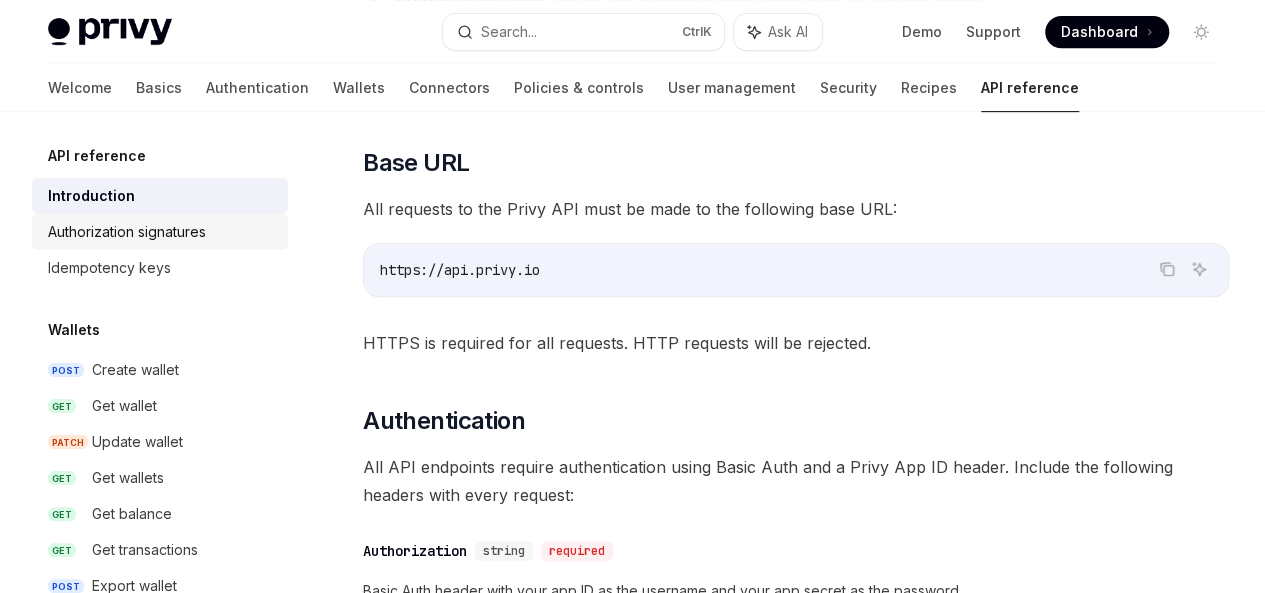 click on "Authorization signatures" at bounding box center (127, 232) 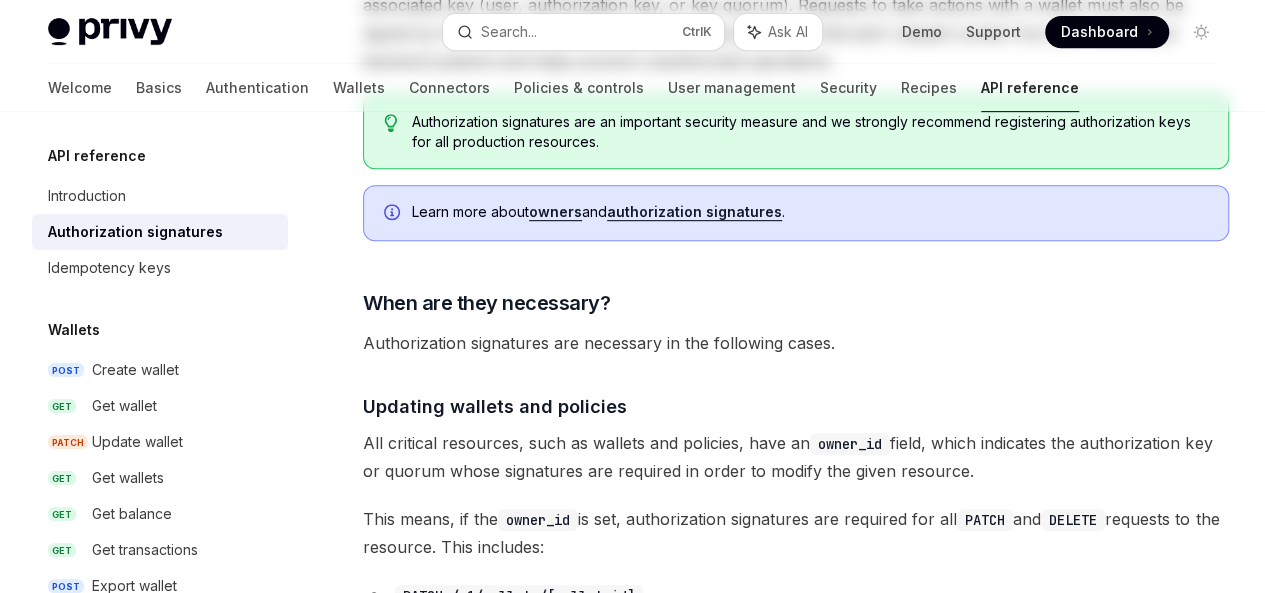 scroll, scrollTop: 0, scrollLeft: 0, axis: both 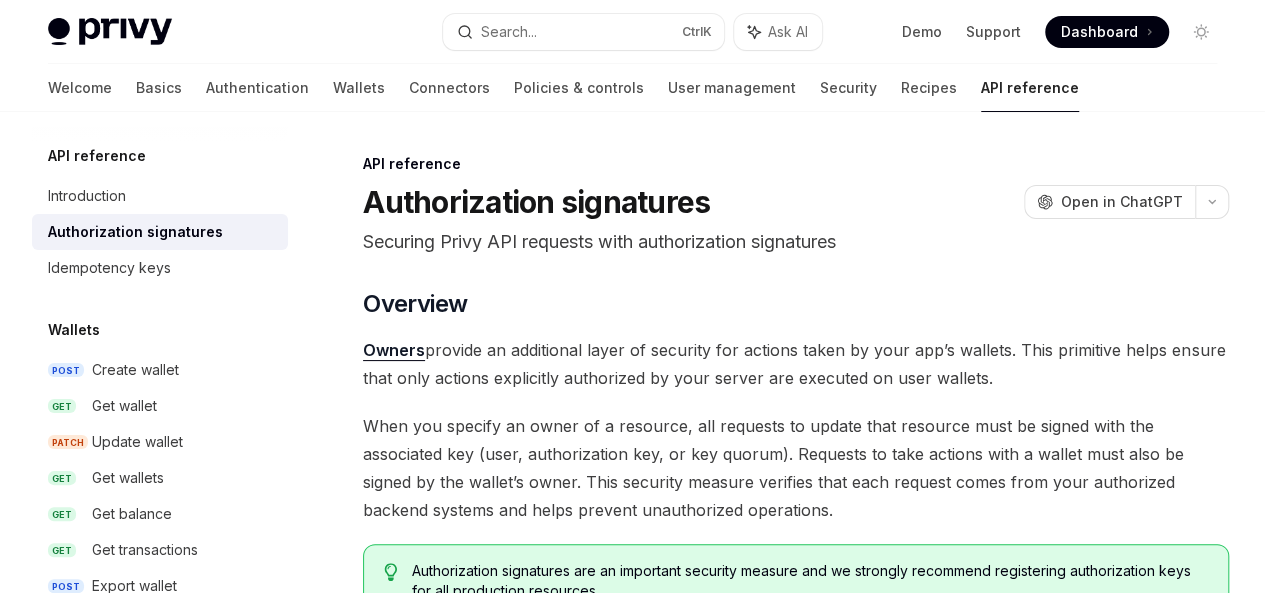 click on "API reference" at bounding box center (160, 156) 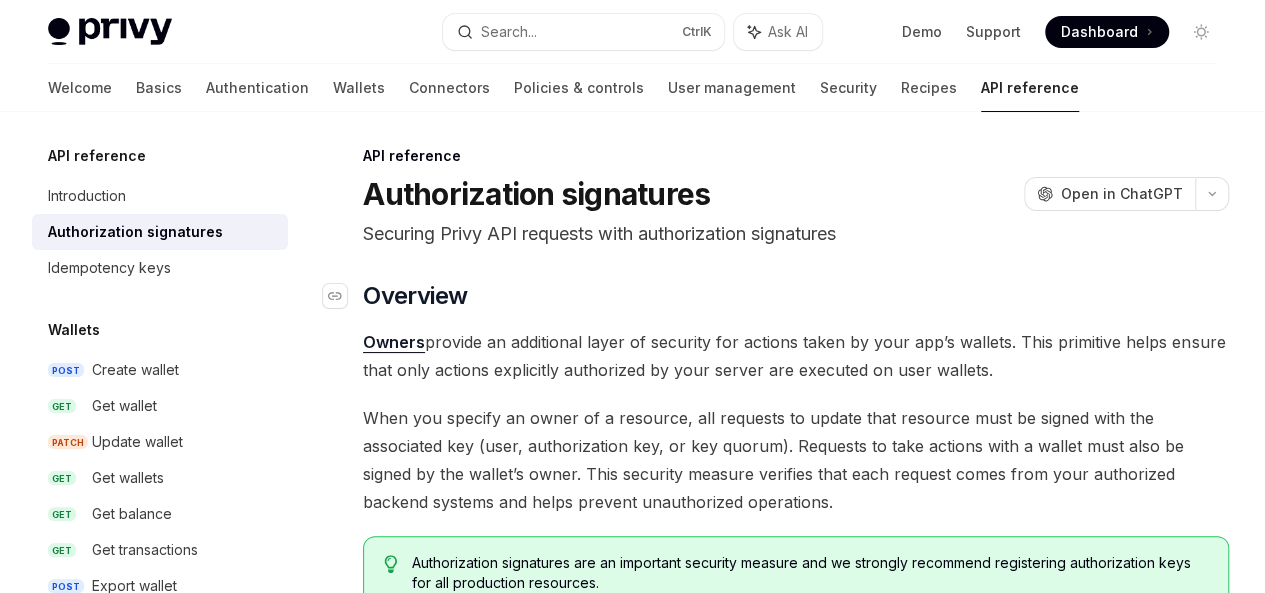 scroll, scrollTop: 0, scrollLeft: 0, axis: both 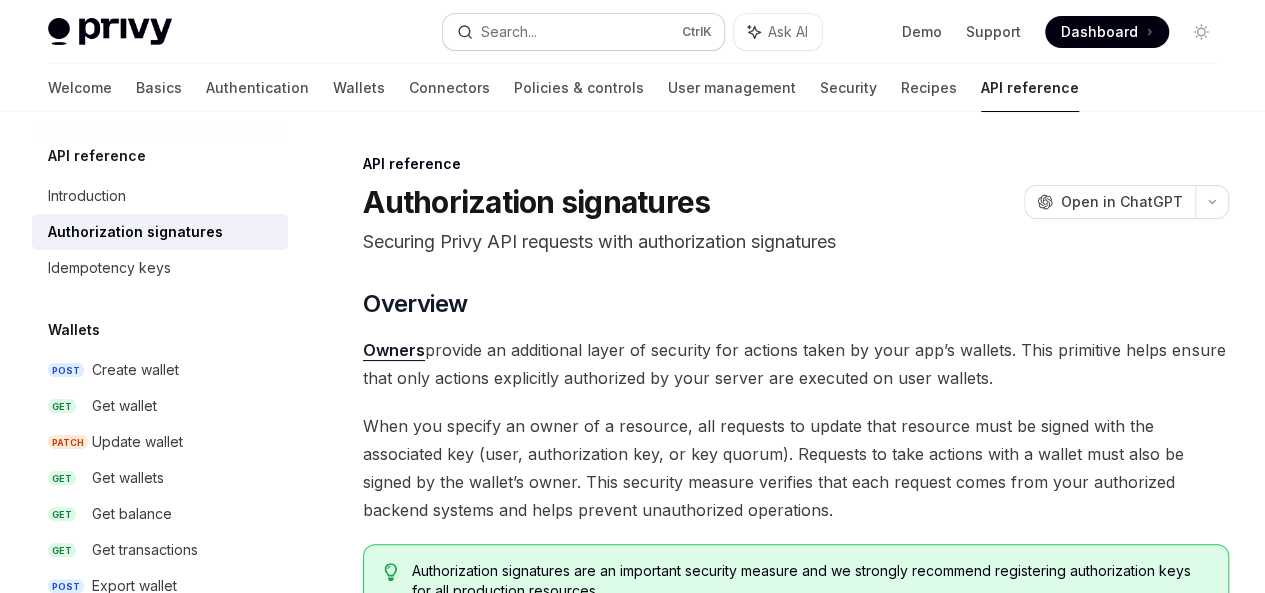 click on "Search... Ctrl  K" at bounding box center (583, 32) 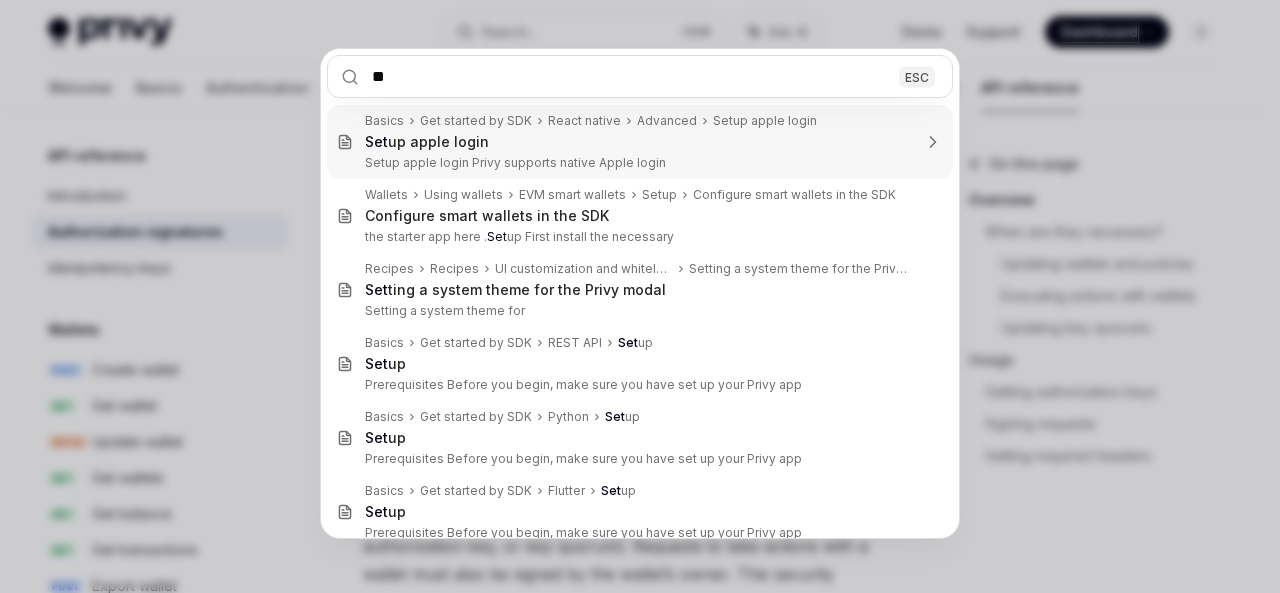 type on "*" 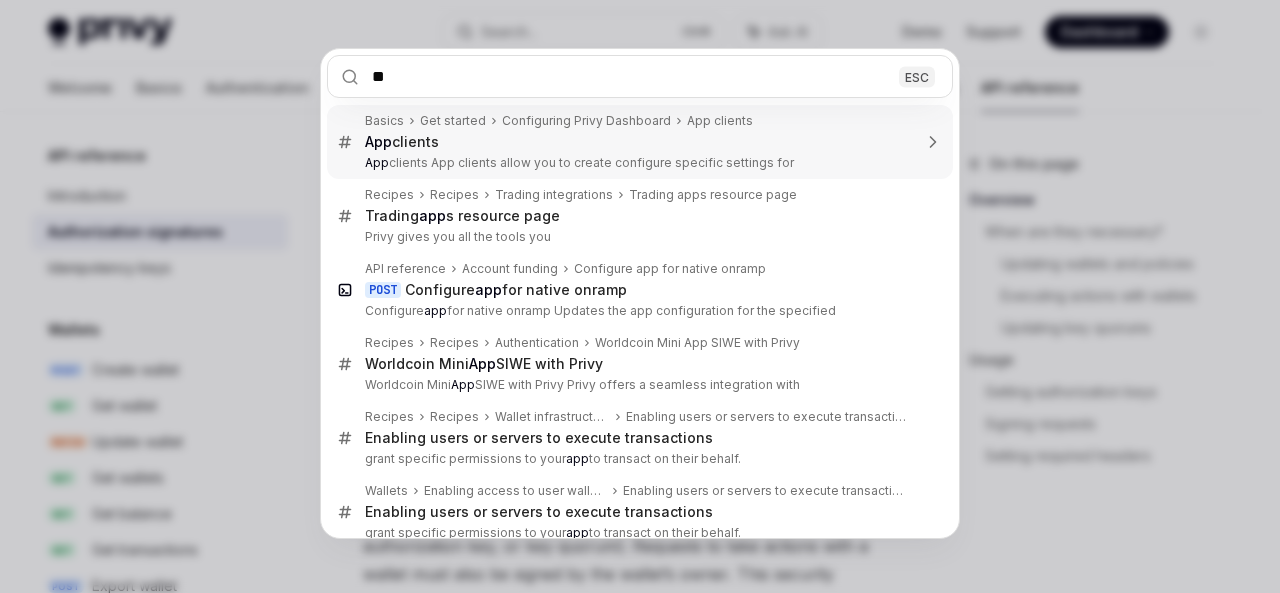 type on "*" 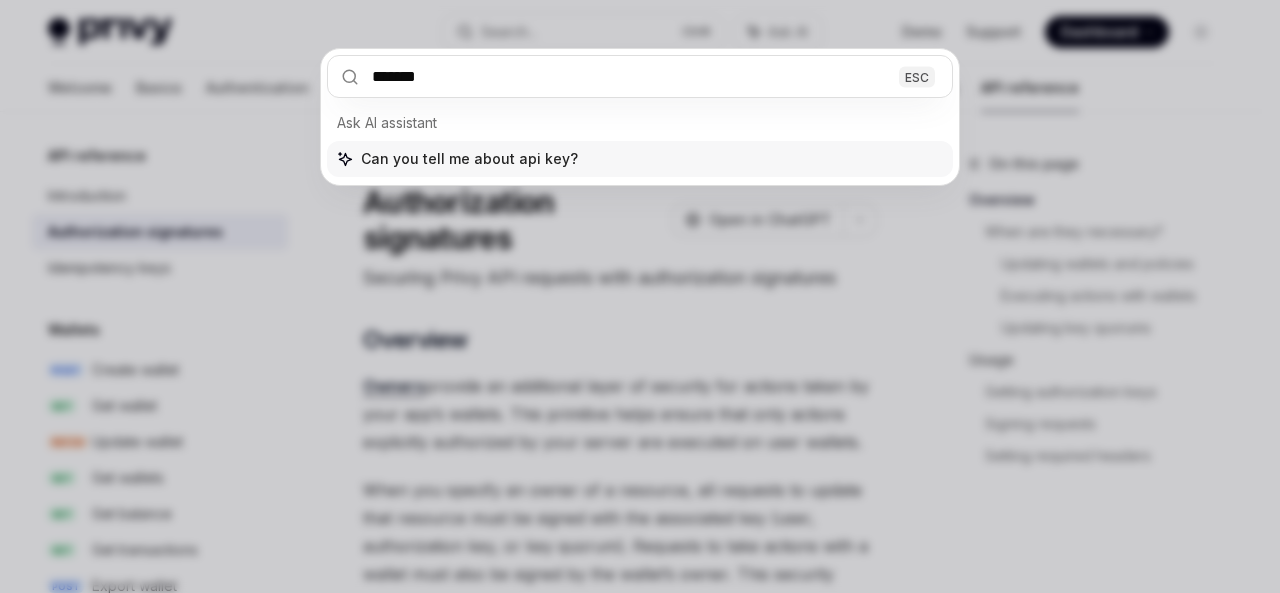 type on "********" 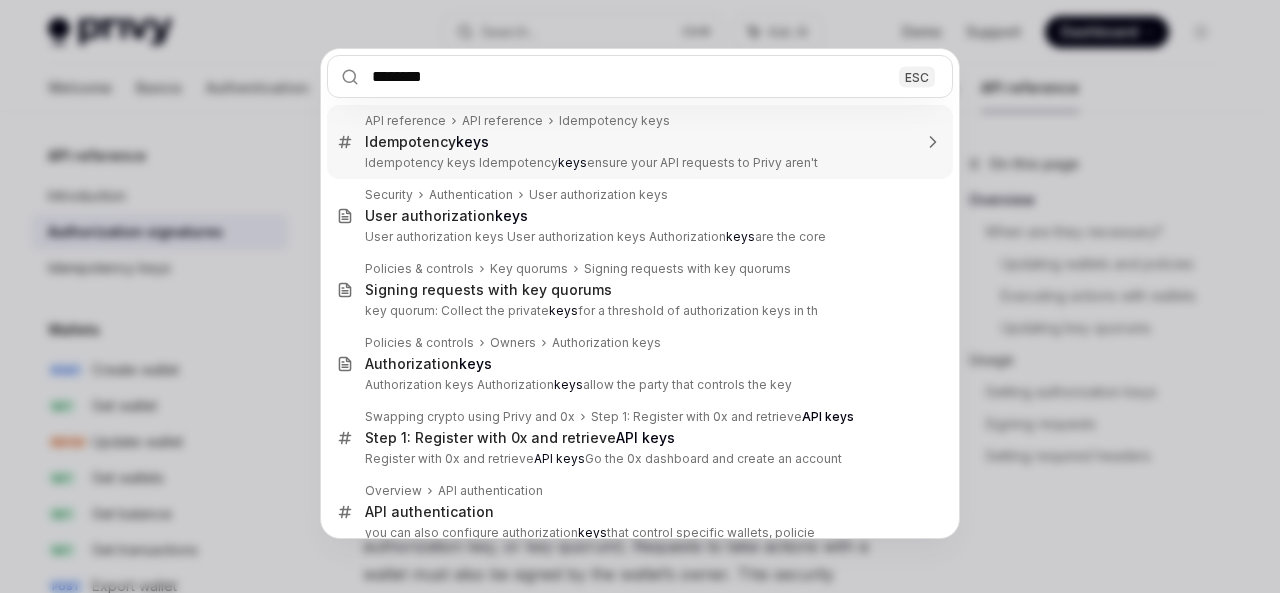 type 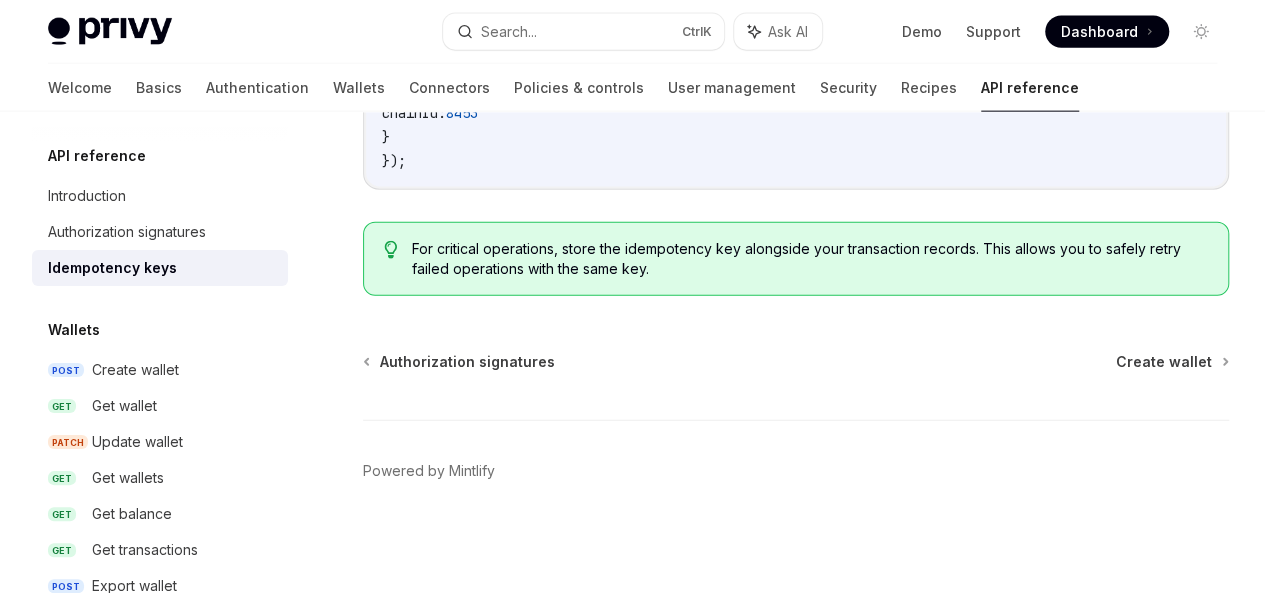 scroll, scrollTop: 2679, scrollLeft: 0, axis: vertical 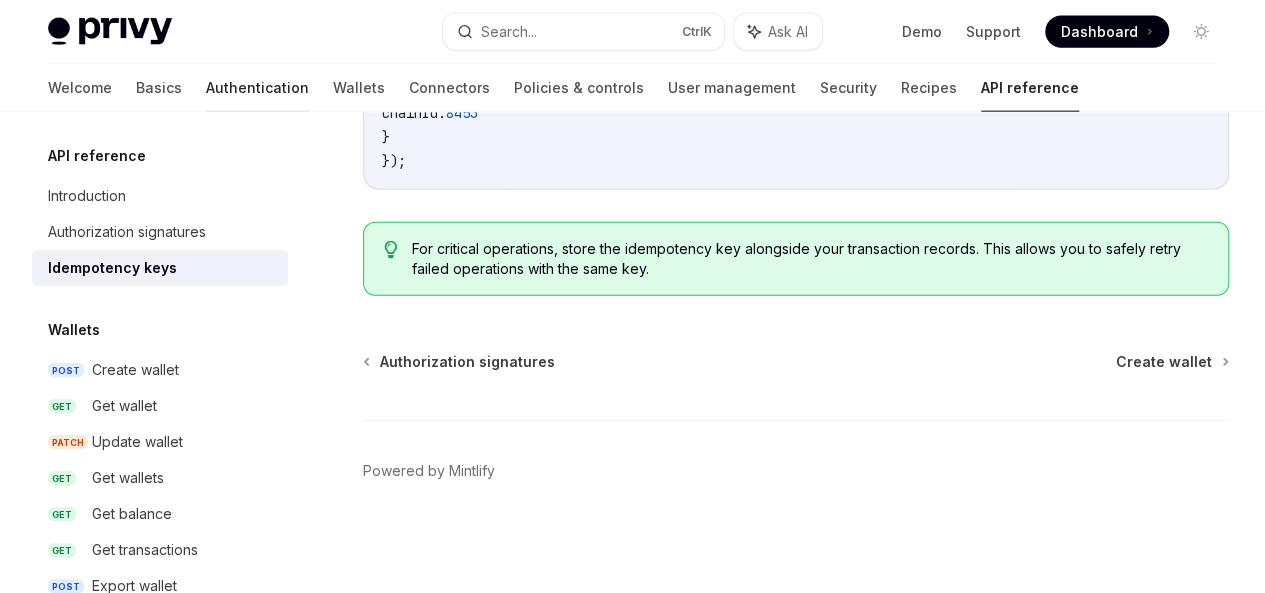 click on "Authentication" at bounding box center (257, 88) 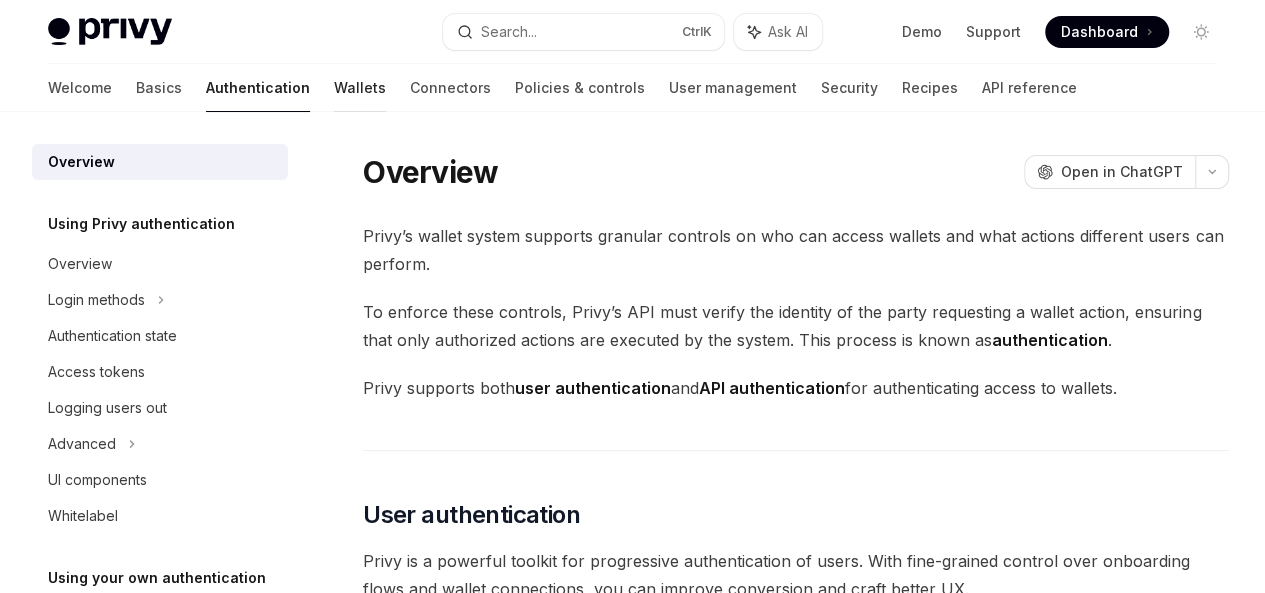 click on "Wallets" at bounding box center [360, 88] 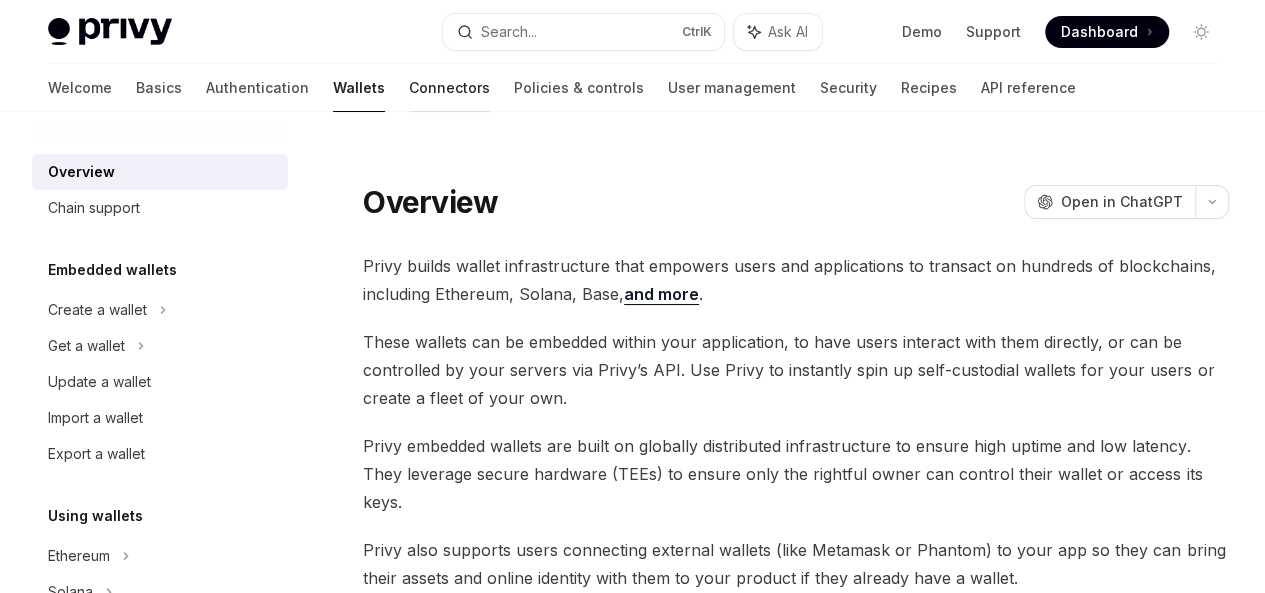 click on "Connectors" at bounding box center (449, 88) 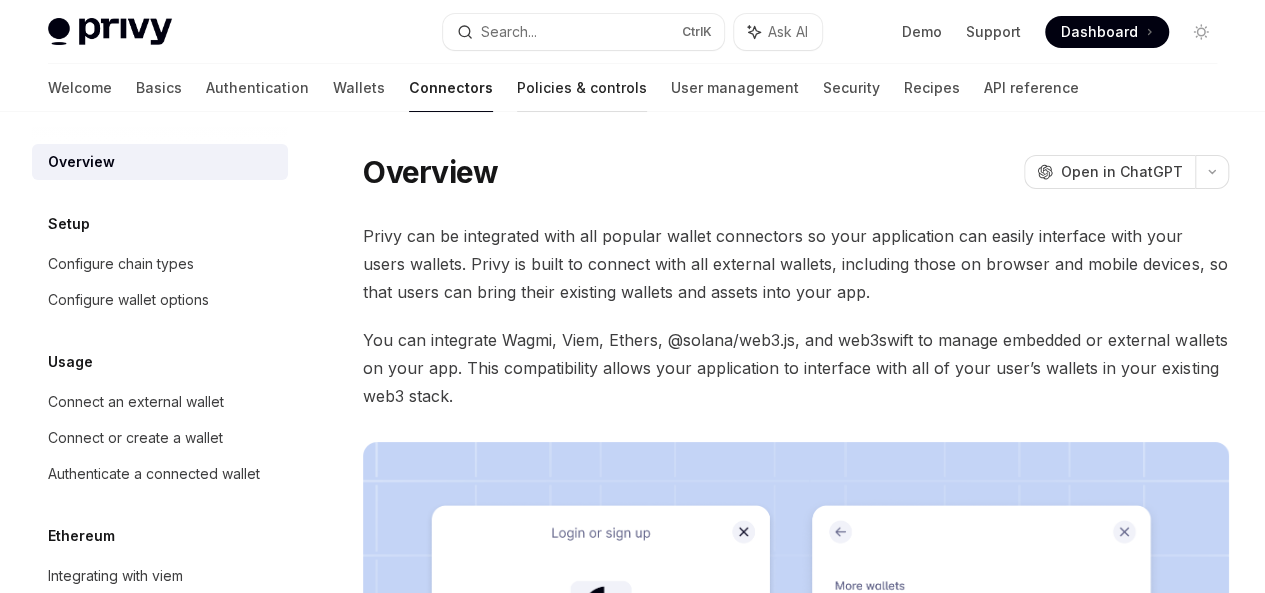 click on "Policies & controls" at bounding box center (582, 88) 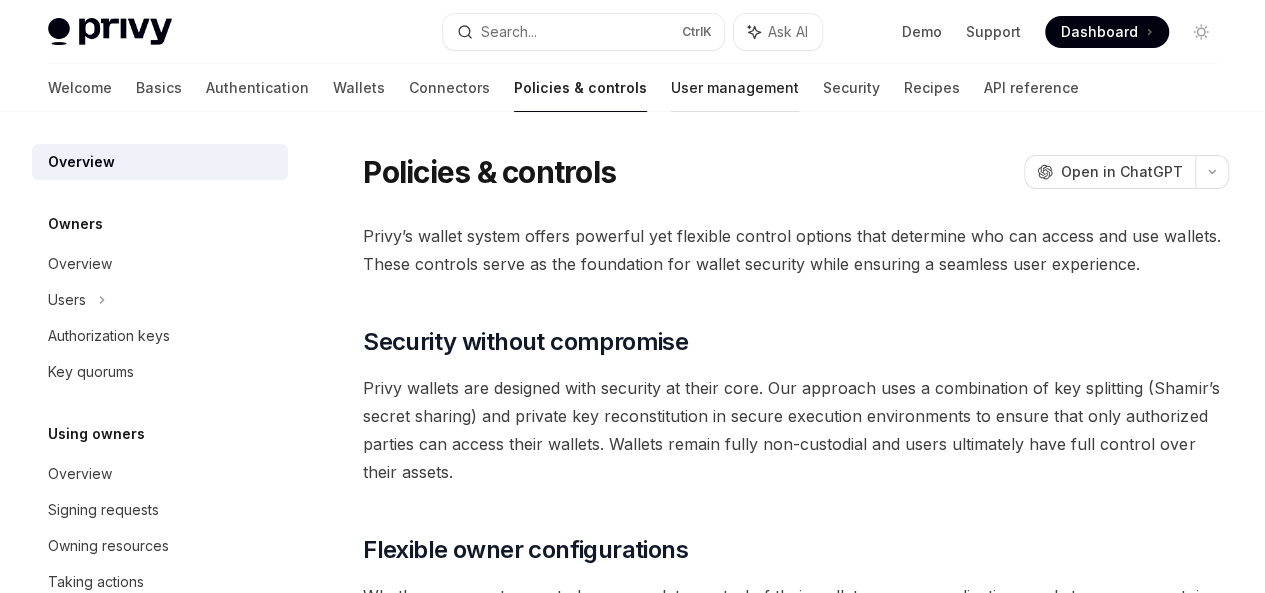 click on "User management" at bounding box center [735, 88] 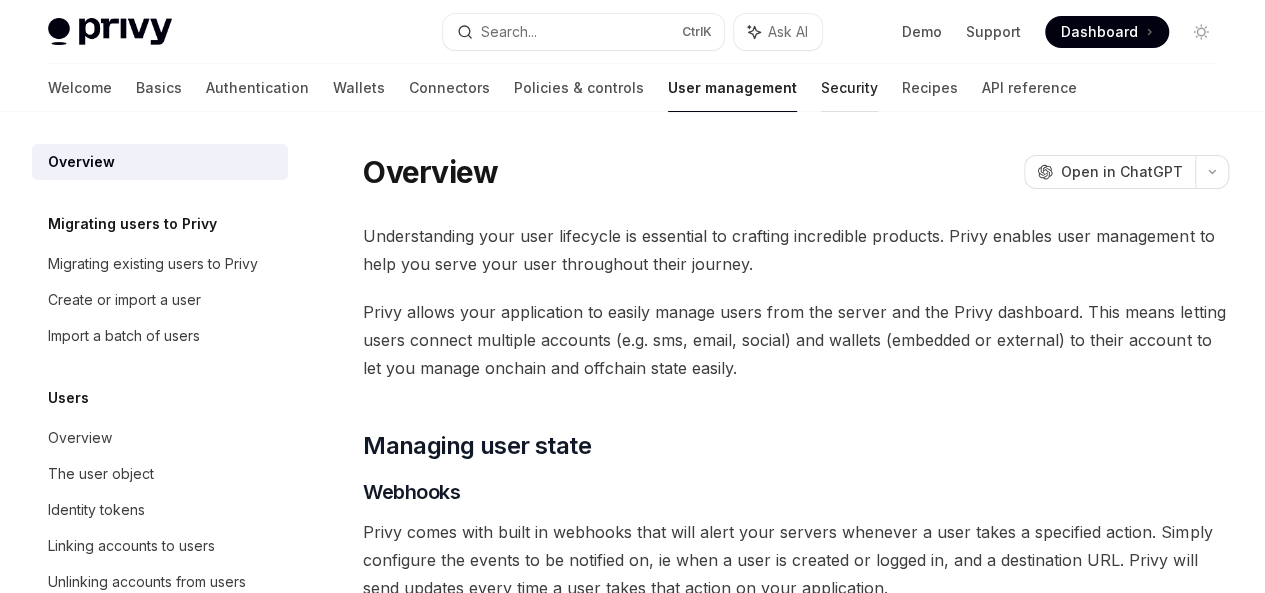 click on "Security" at bounding box center [849, 88] 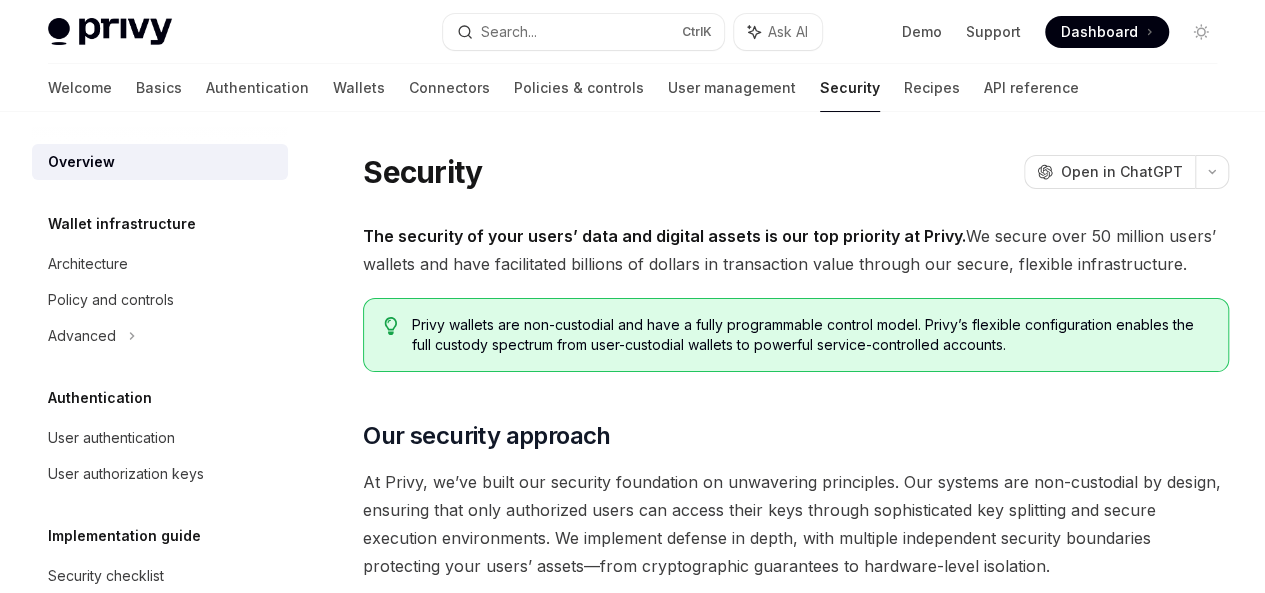 click on "Welcome Basics Authentication Wallets Connectors Policies & controls User management Security Recipes API reference" at bounding box center (563, 88) 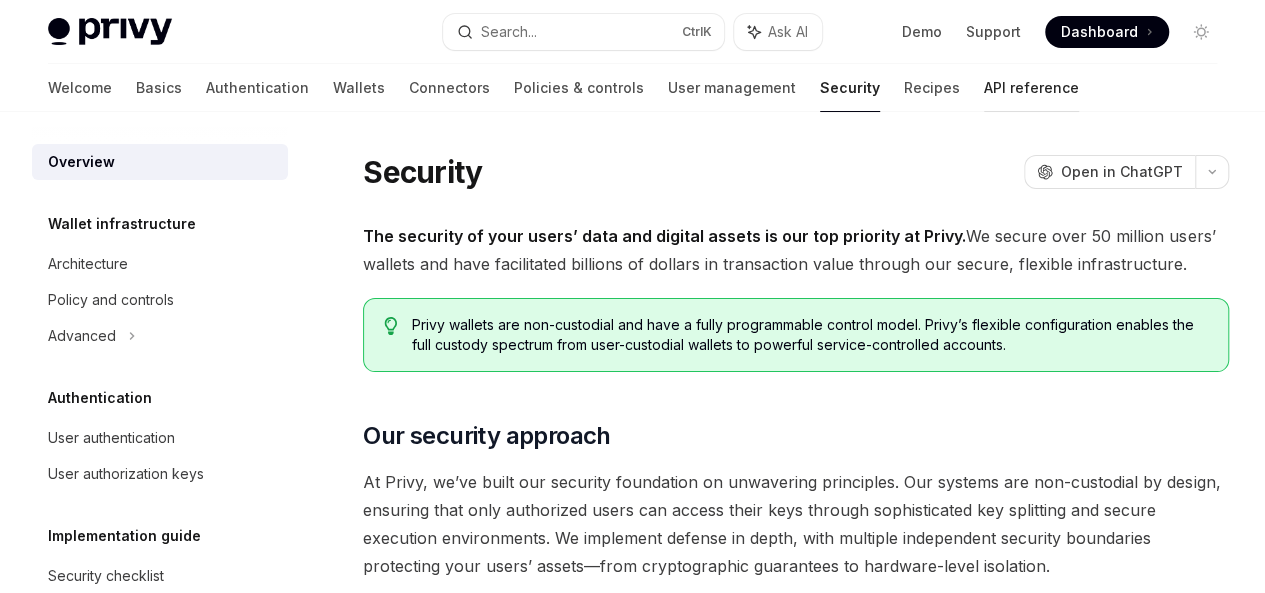 click on "API reference" at bounding box center (1031, 88) 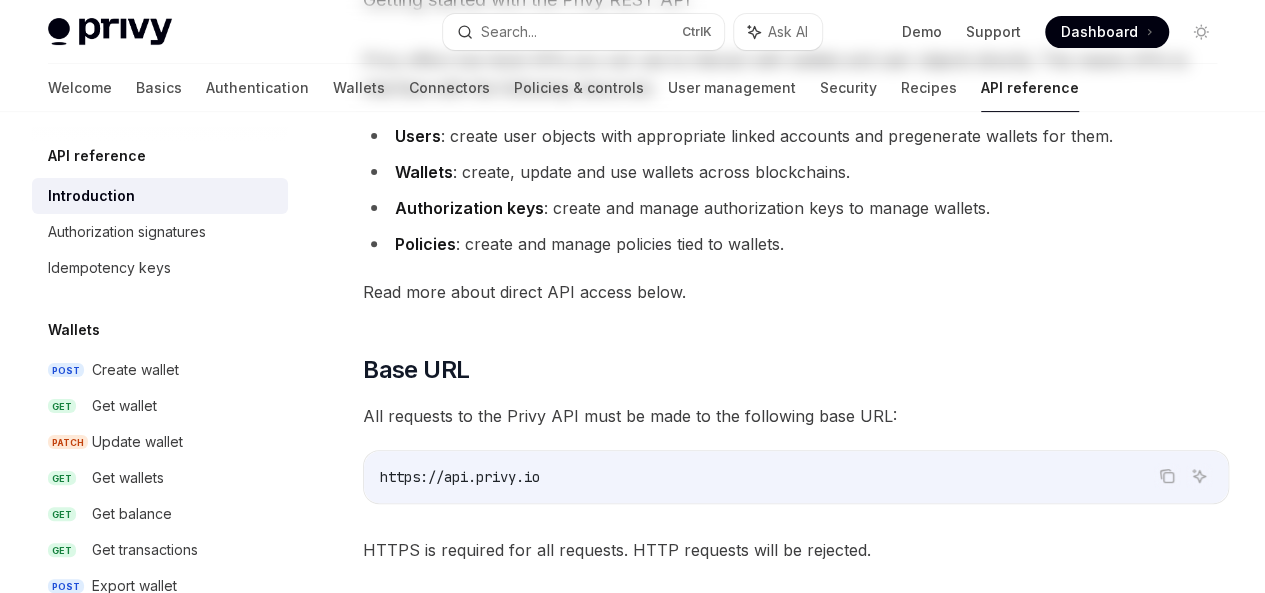 scroll, scrollTop: 0, scrollLeft: 0, axis: both 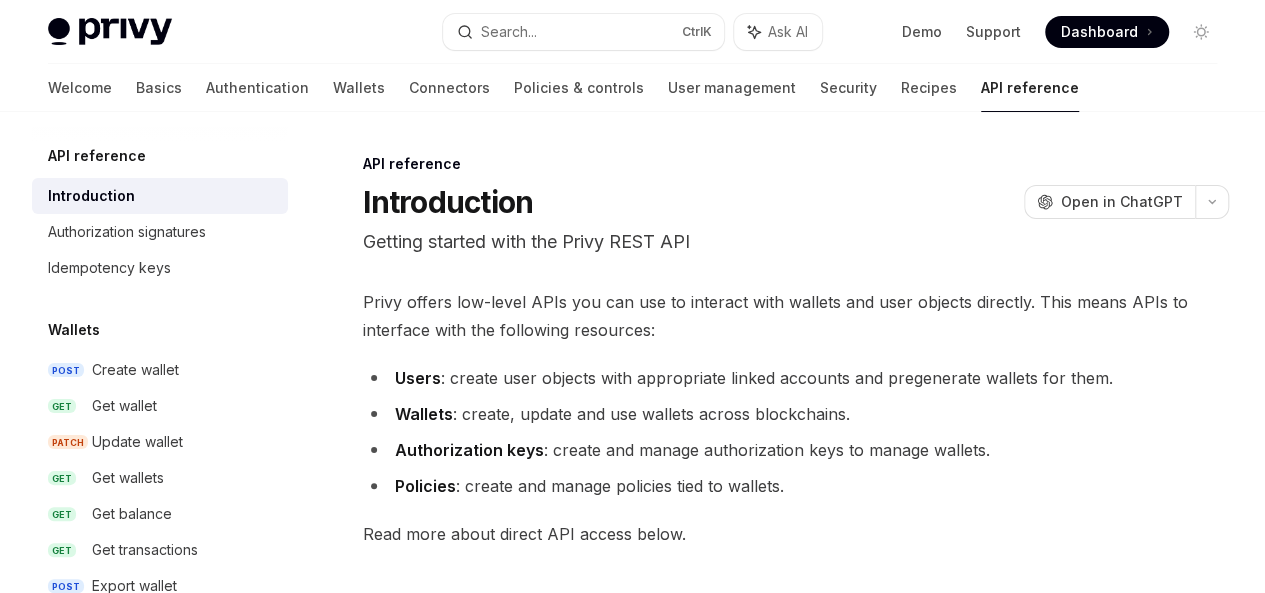 click at bounding box center (110, 32) 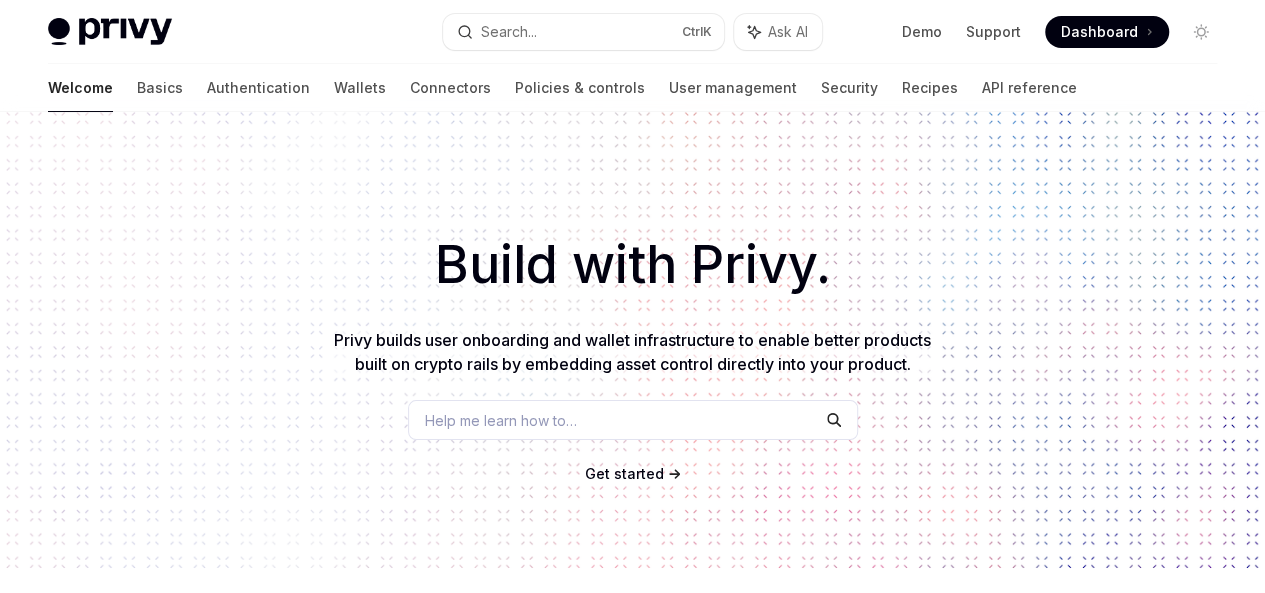 click on "Dashboard" at bounding box center (1099, 32) 